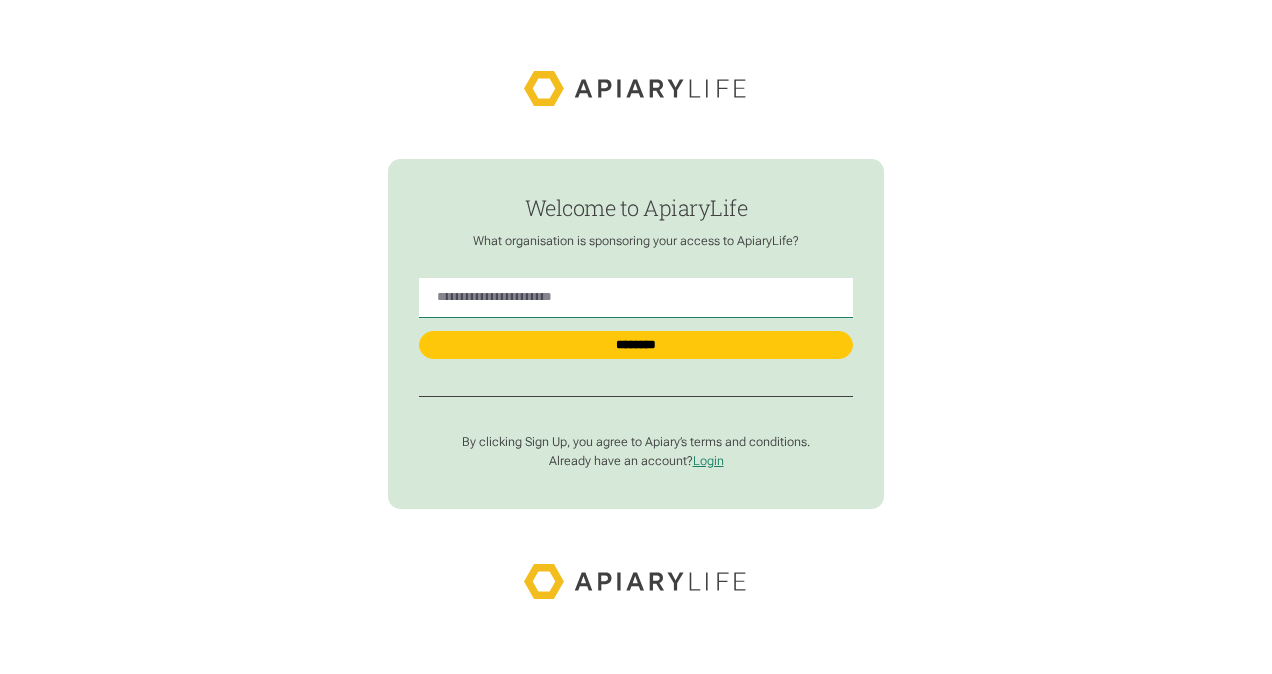 scroll, scrollTop: 0, scrollLeft: 0, axis: both 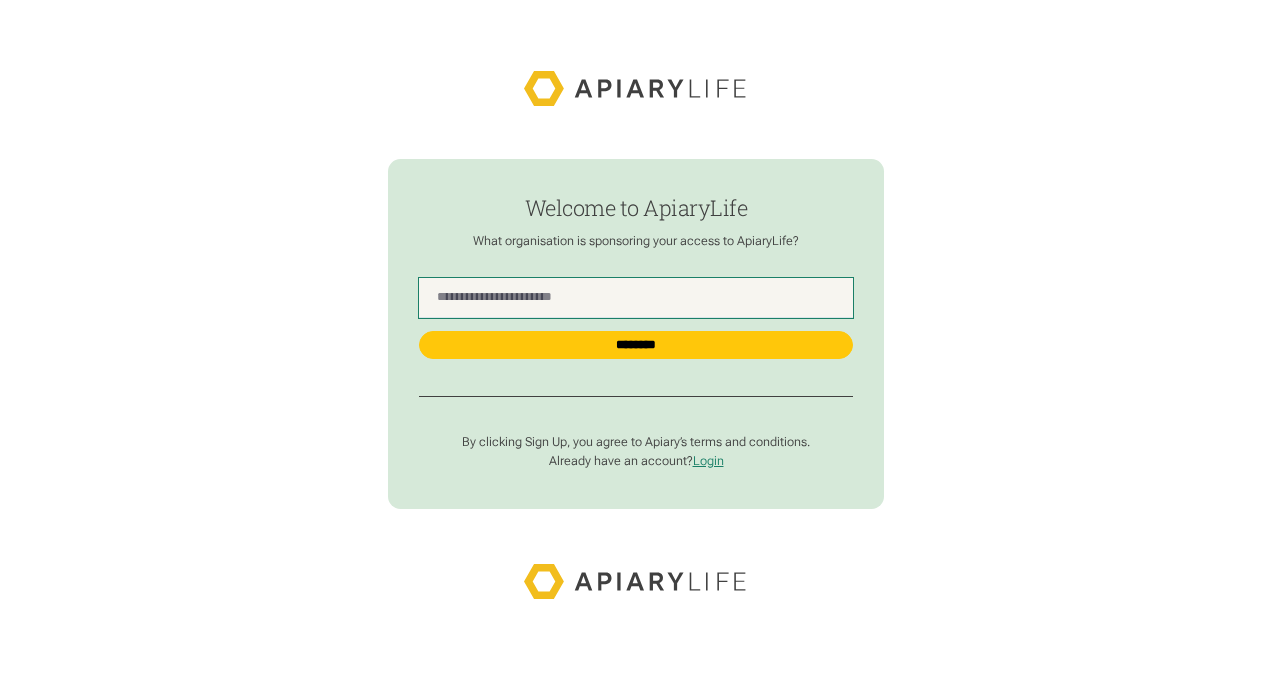 click at bounding box center [636, 298] 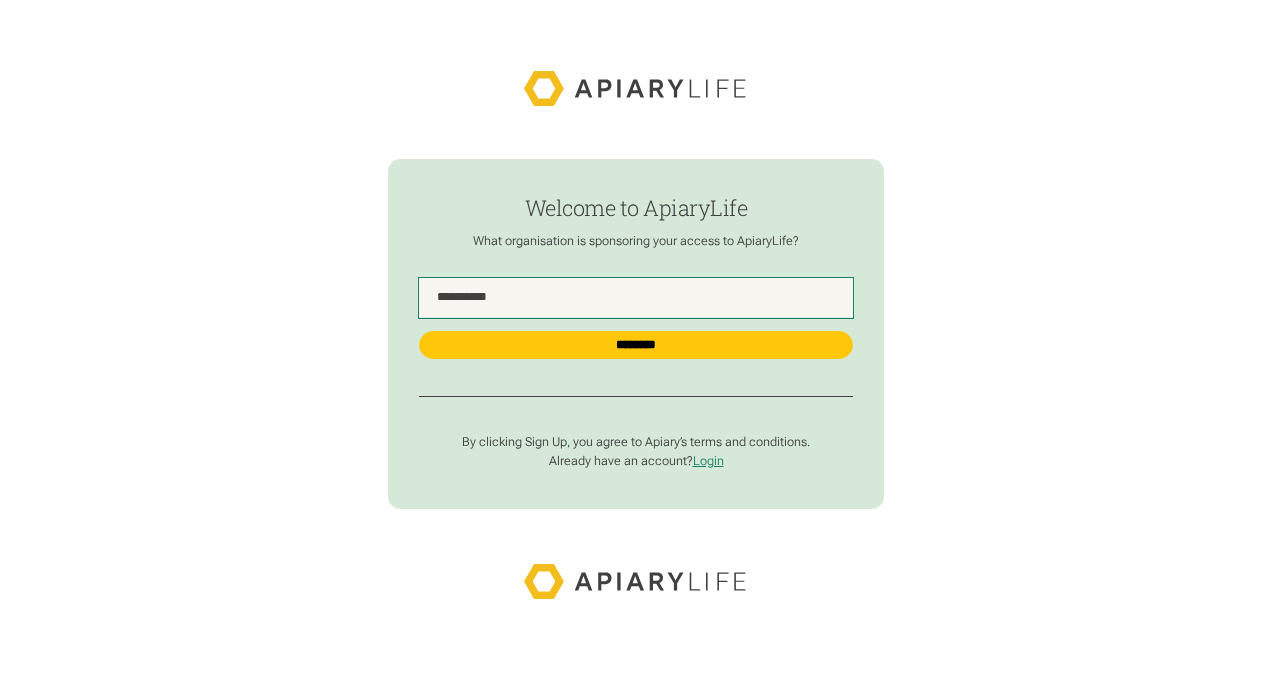 drag, startPoint x: 682, startPoint y: 294, endPoint x: 634, endPoint y: 261, distance: 58.249462 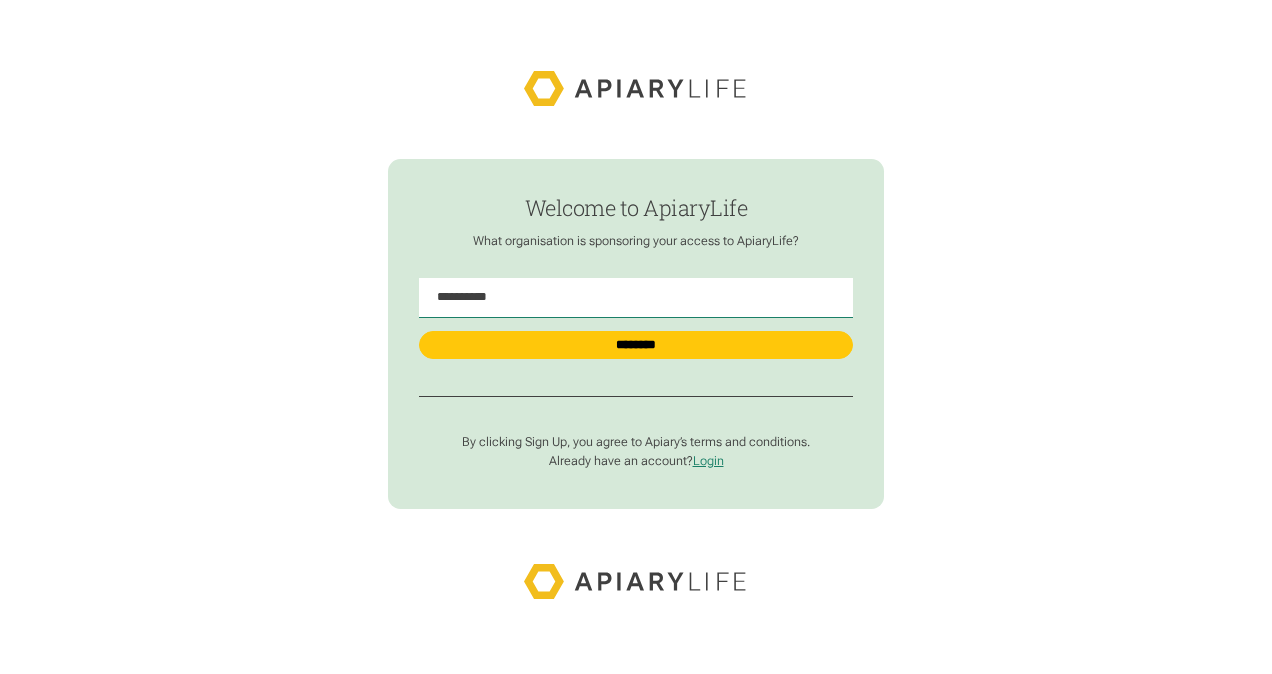 click on "**********" at bounding box center [636, 333] 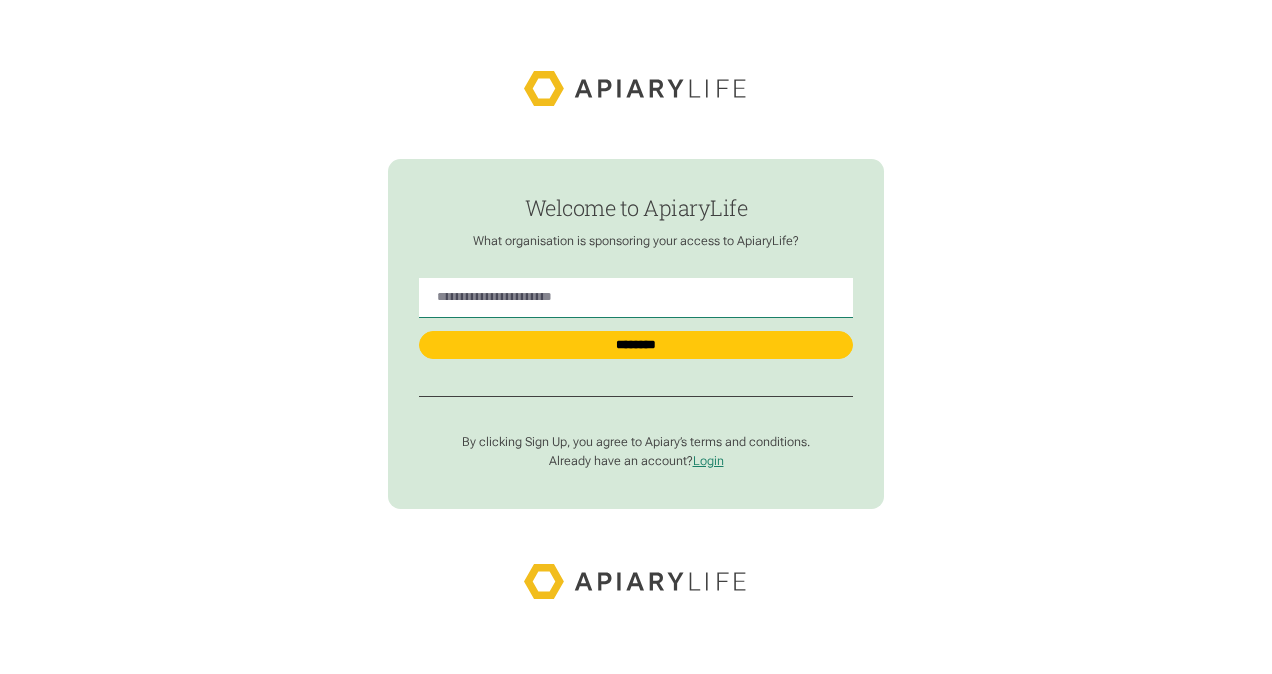 scroll, scrollTop: 0, scrollLeft: 0, axis: both 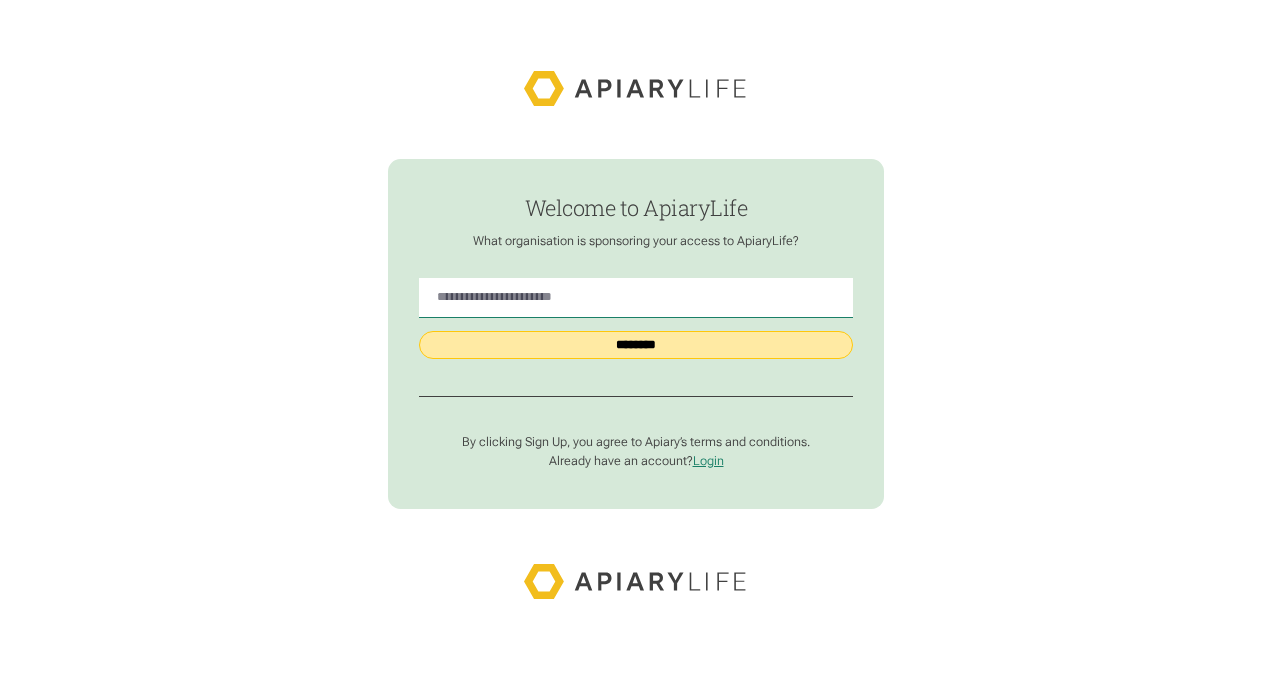 click on "********" at bounding box center [636, 345] 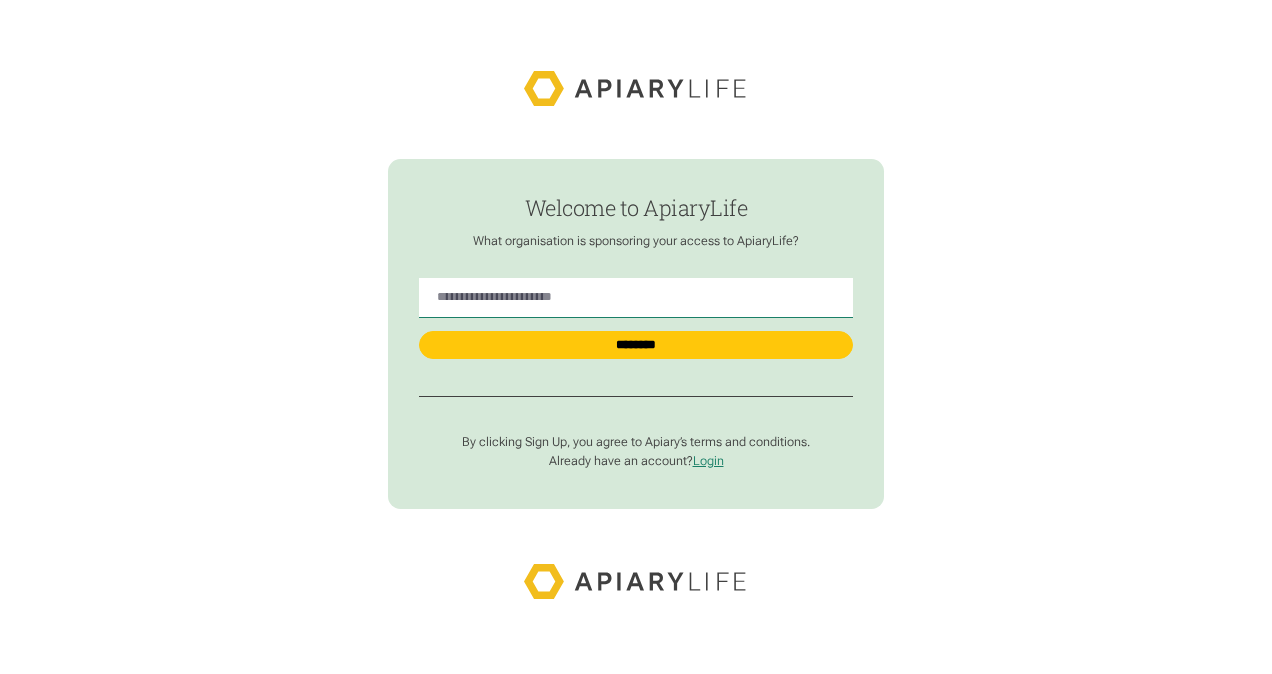 scroll, scrollTop: 0, scrollLeft: 0, axis: both 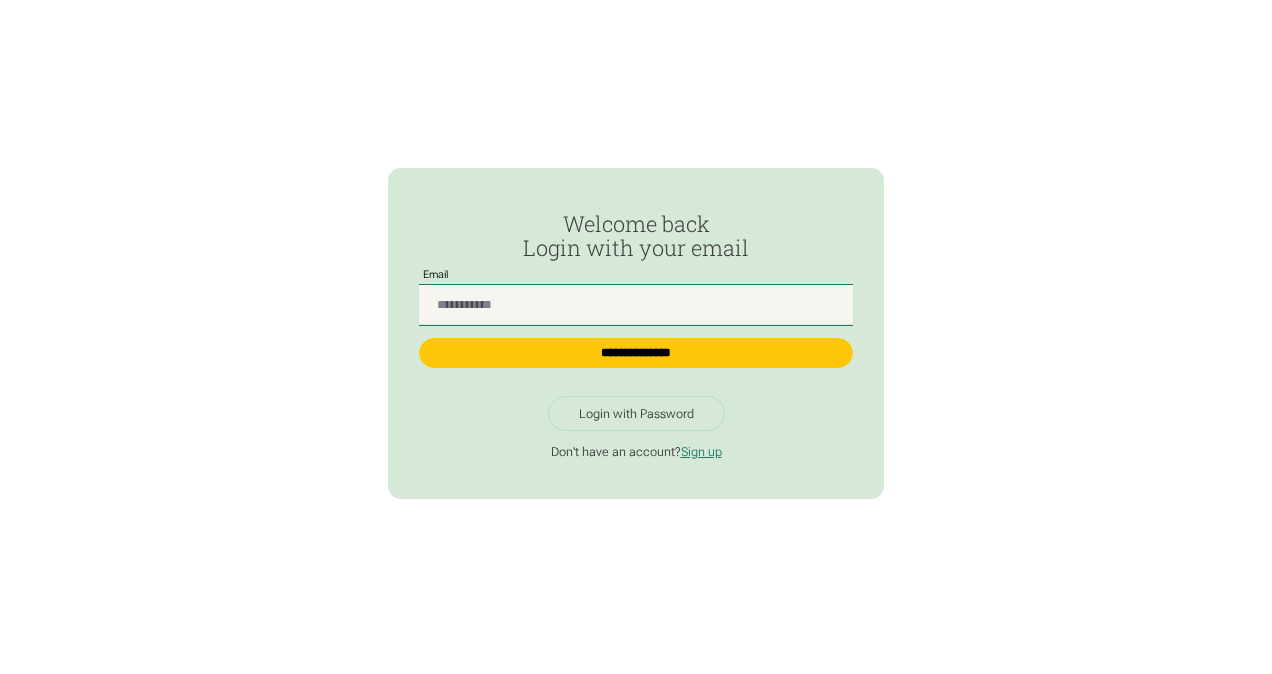 click at bounding box center (636, 305) 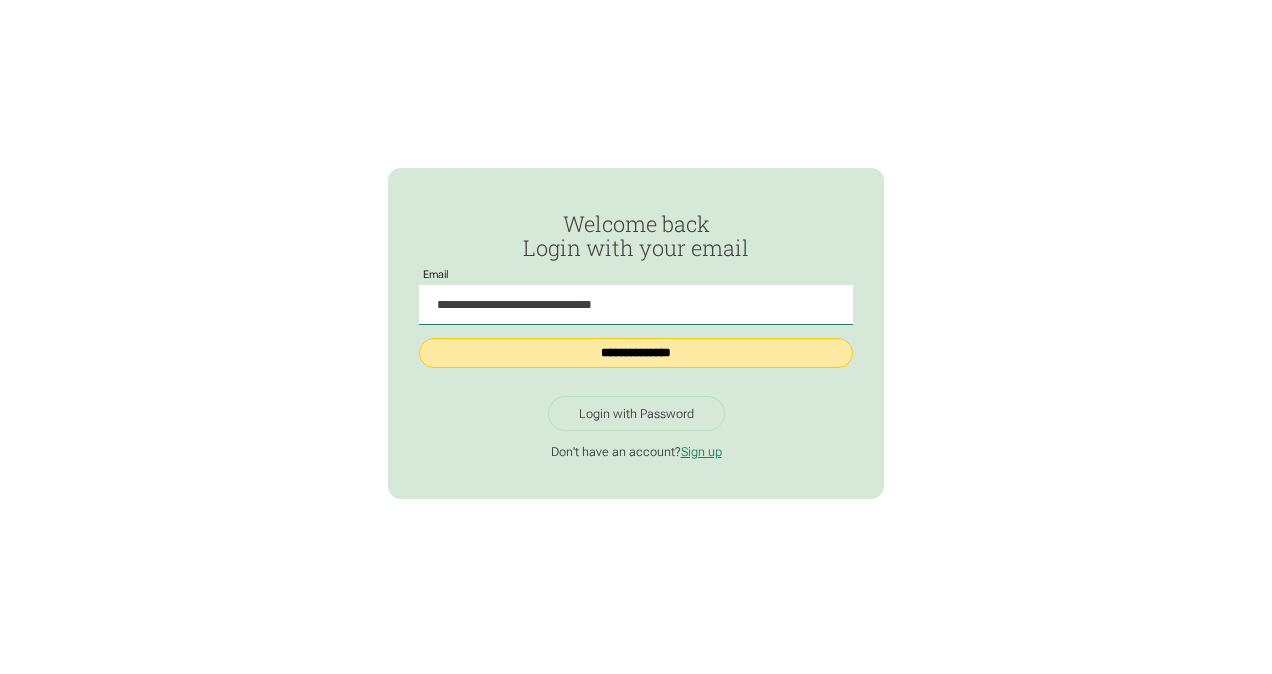 click on "**********" at bounding box center (636, 353) 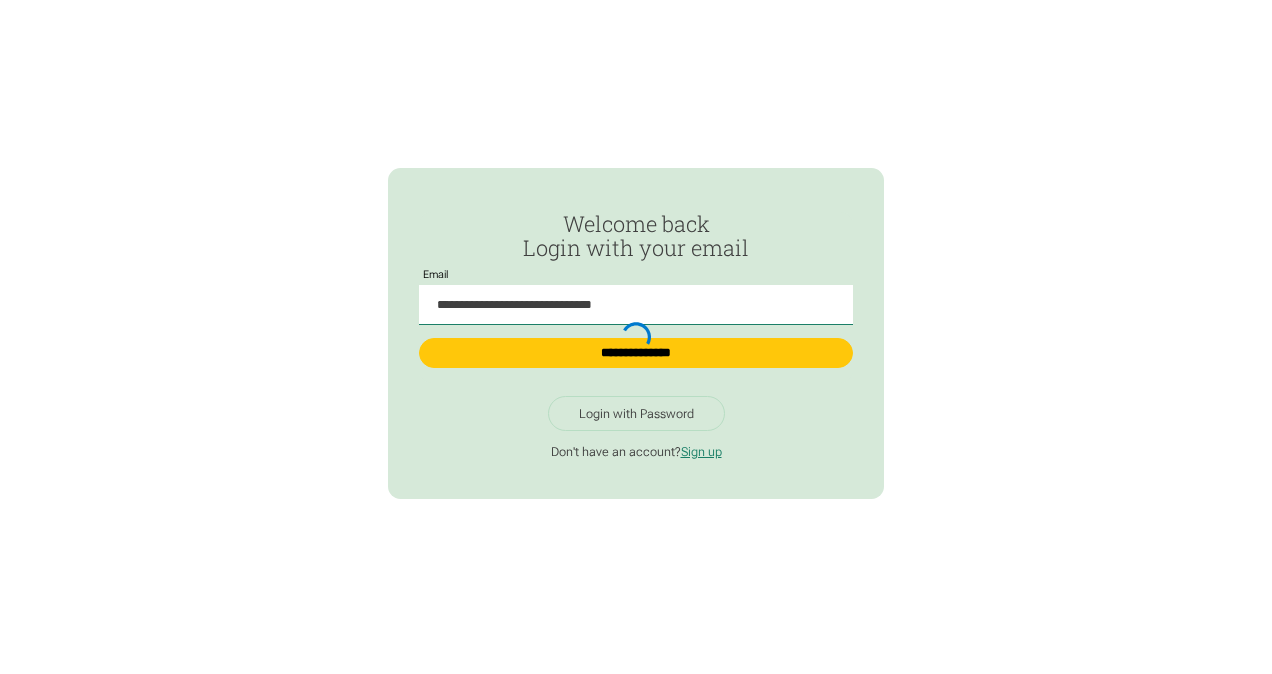 type on "**********" 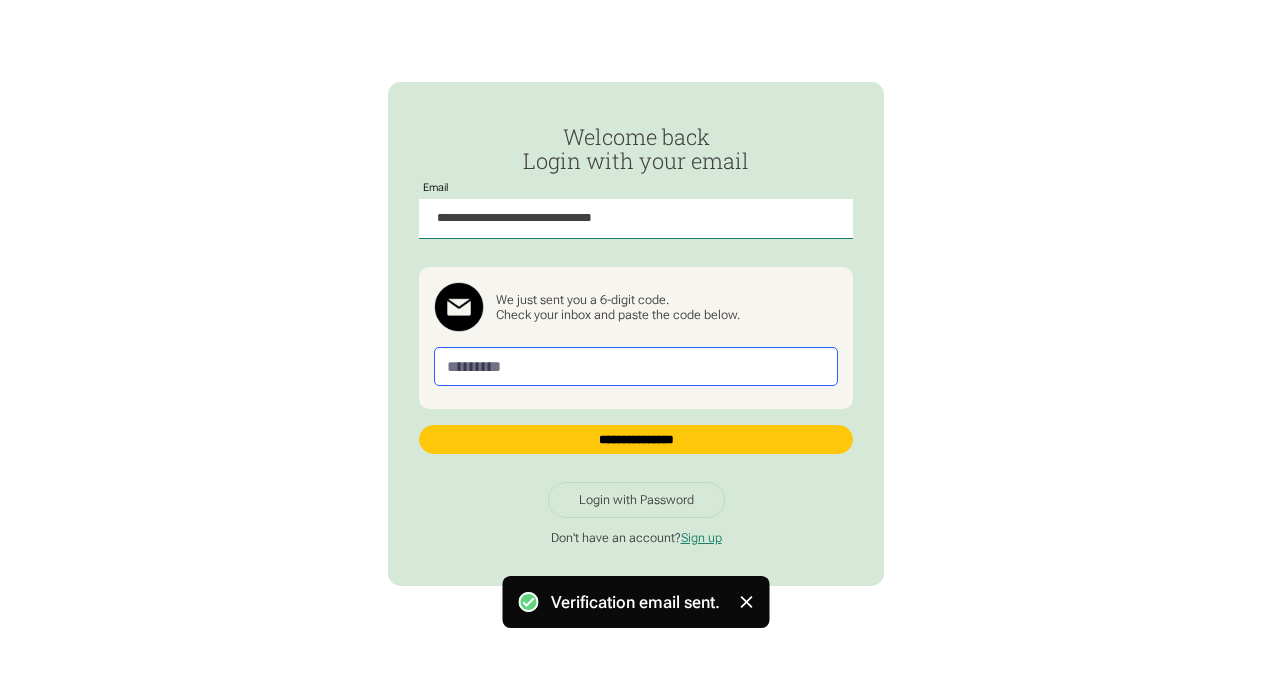 click at bounding box center (636, 366) 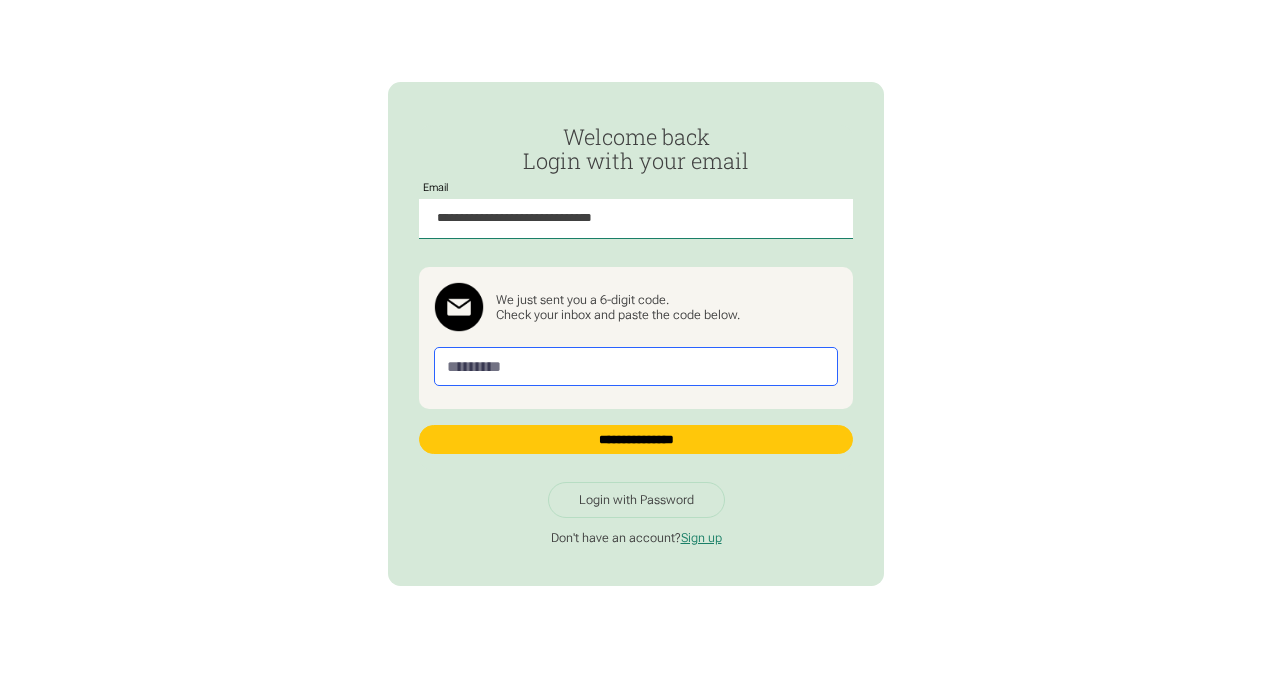 click at bounding box center [636, 366] 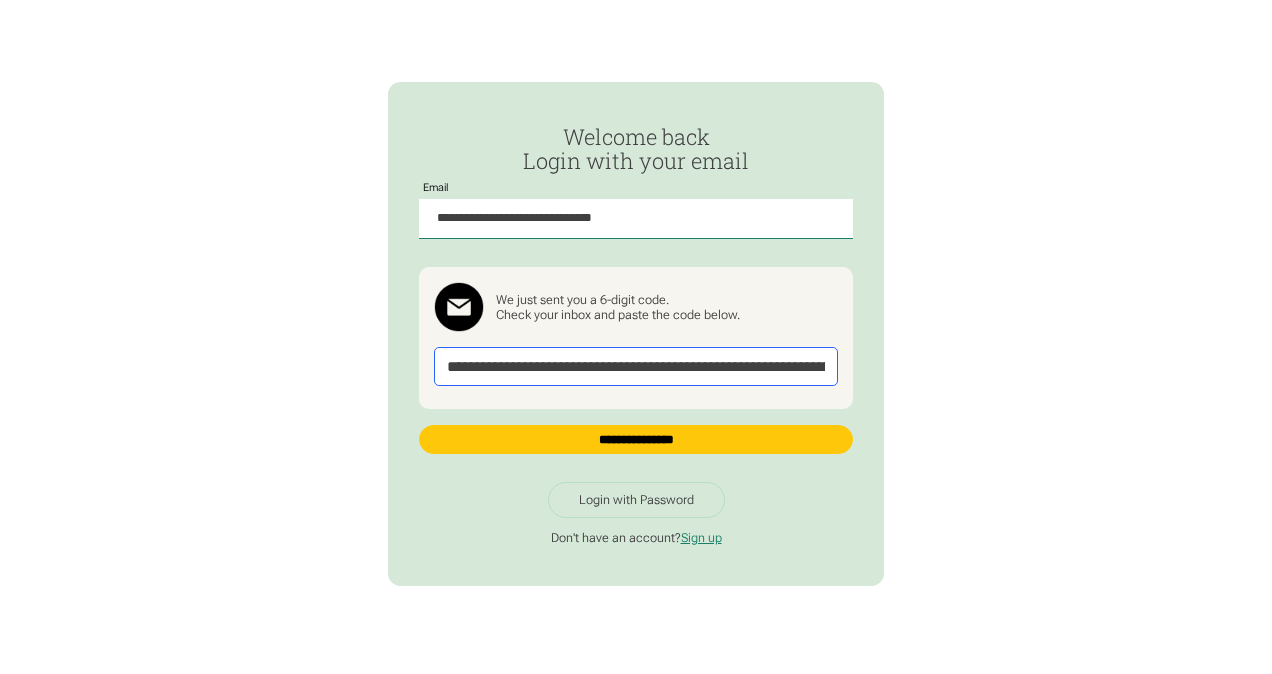 scroll, scrollTop: 0, scrollLeft: 279, axis: horizontal 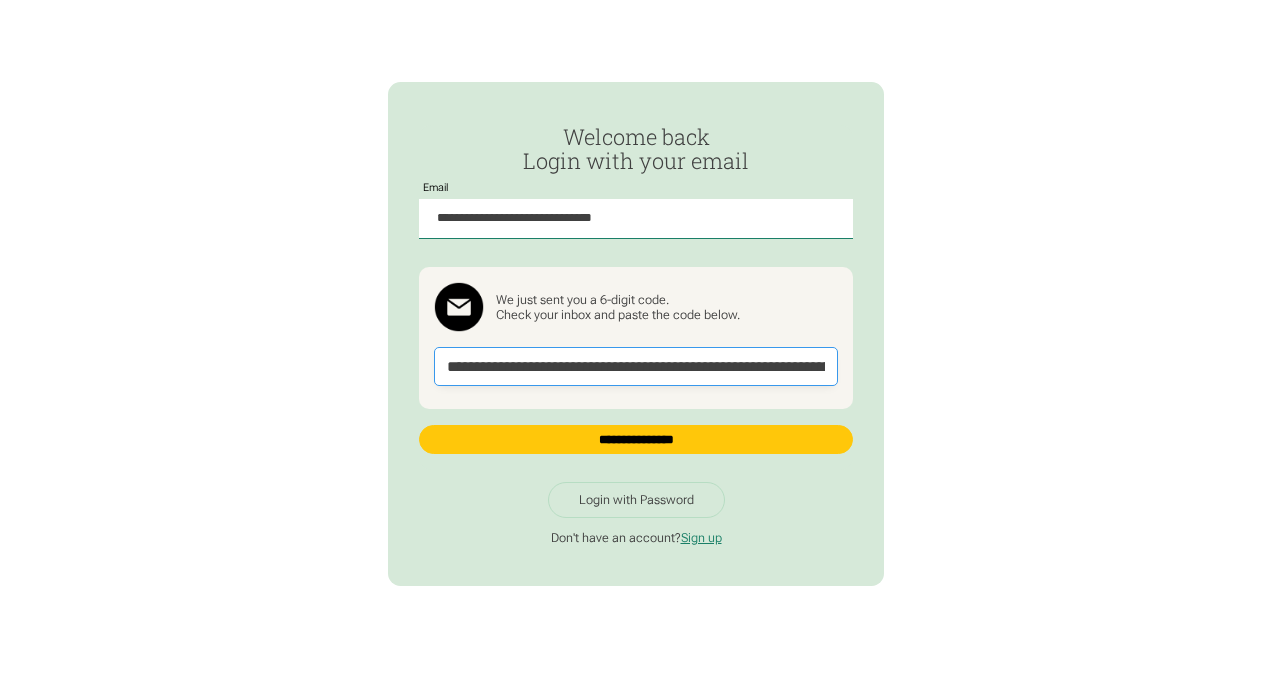 drag, startPoint x: 826, startPoint y: 368, endPoint x: 225, endPoint y: 388, distance: 601.3327 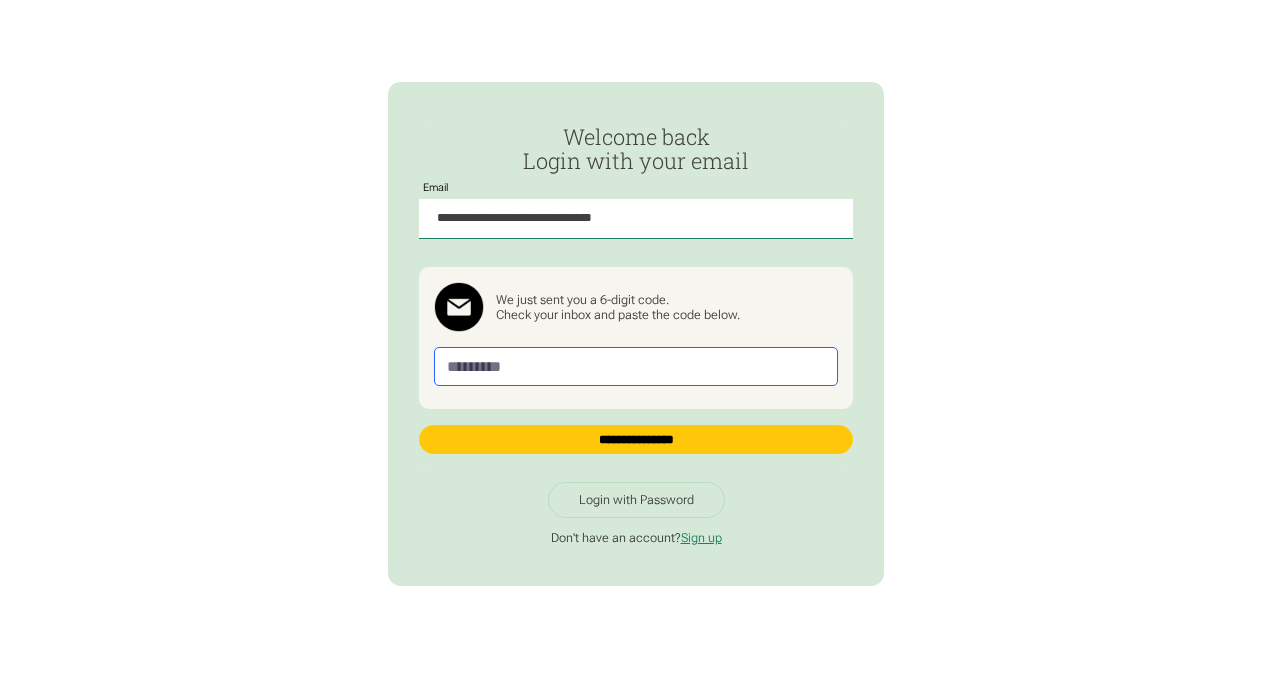 click at bounding box center [636, 366] 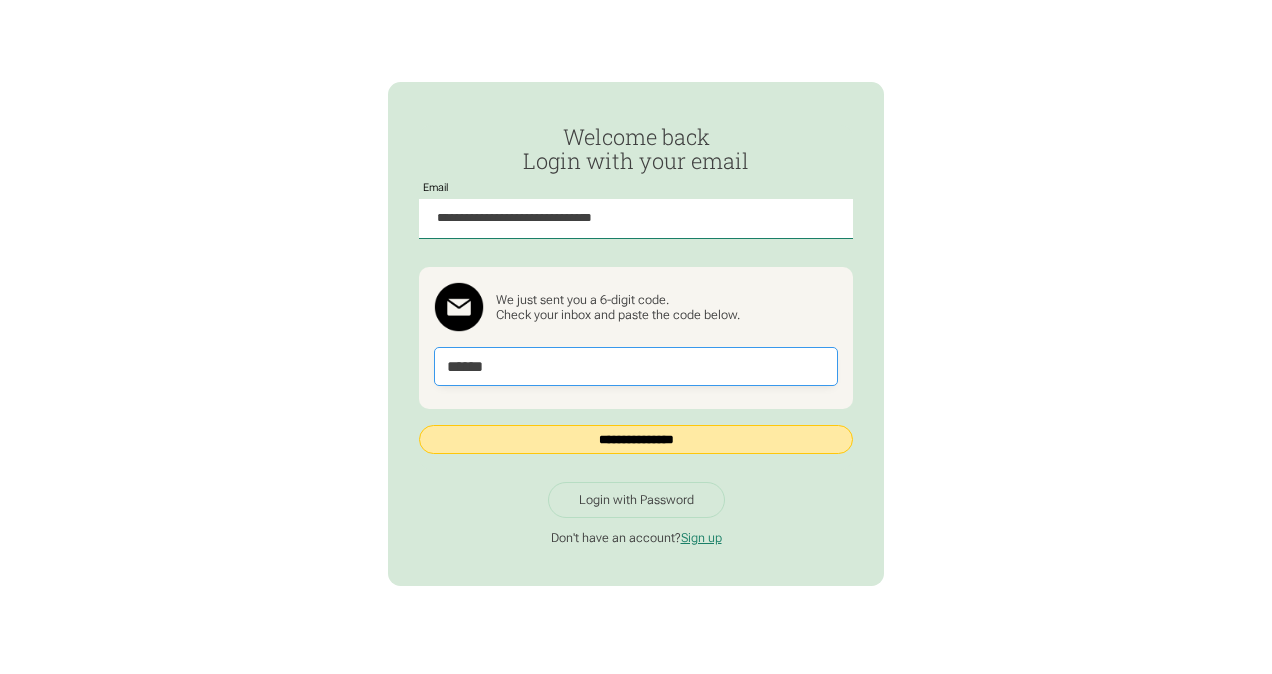 type on "******" 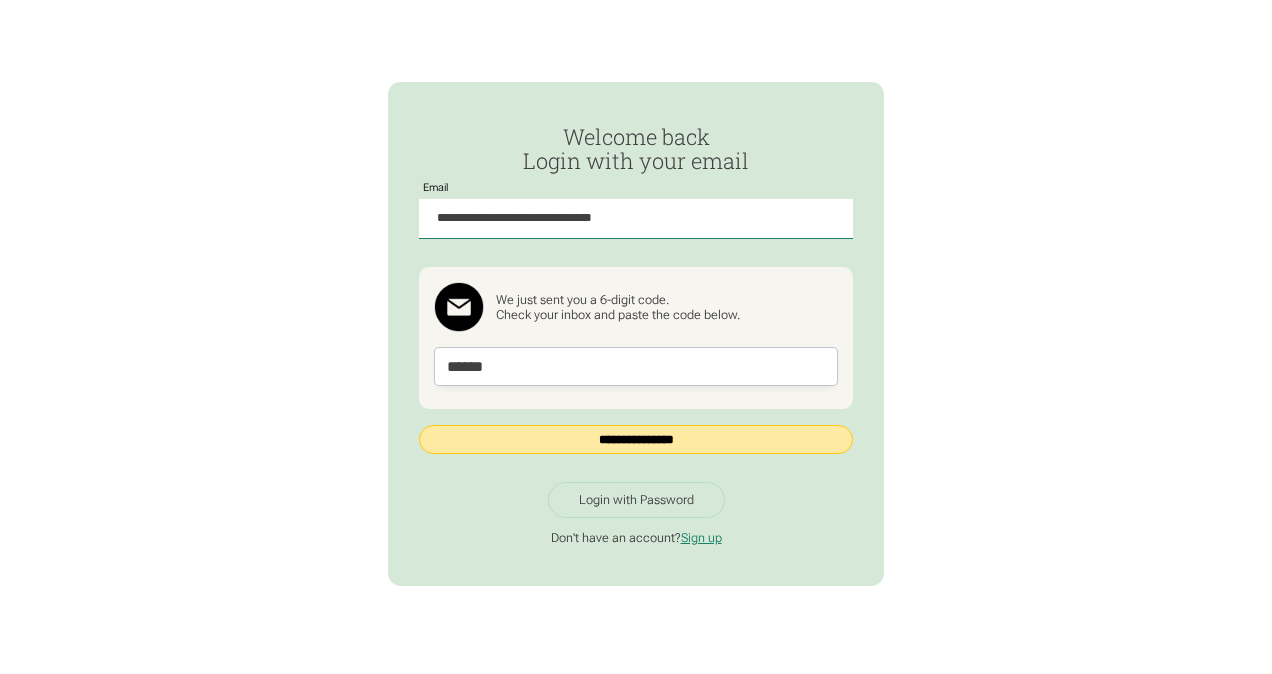 click on "**********" at bounding box center (636, 439) 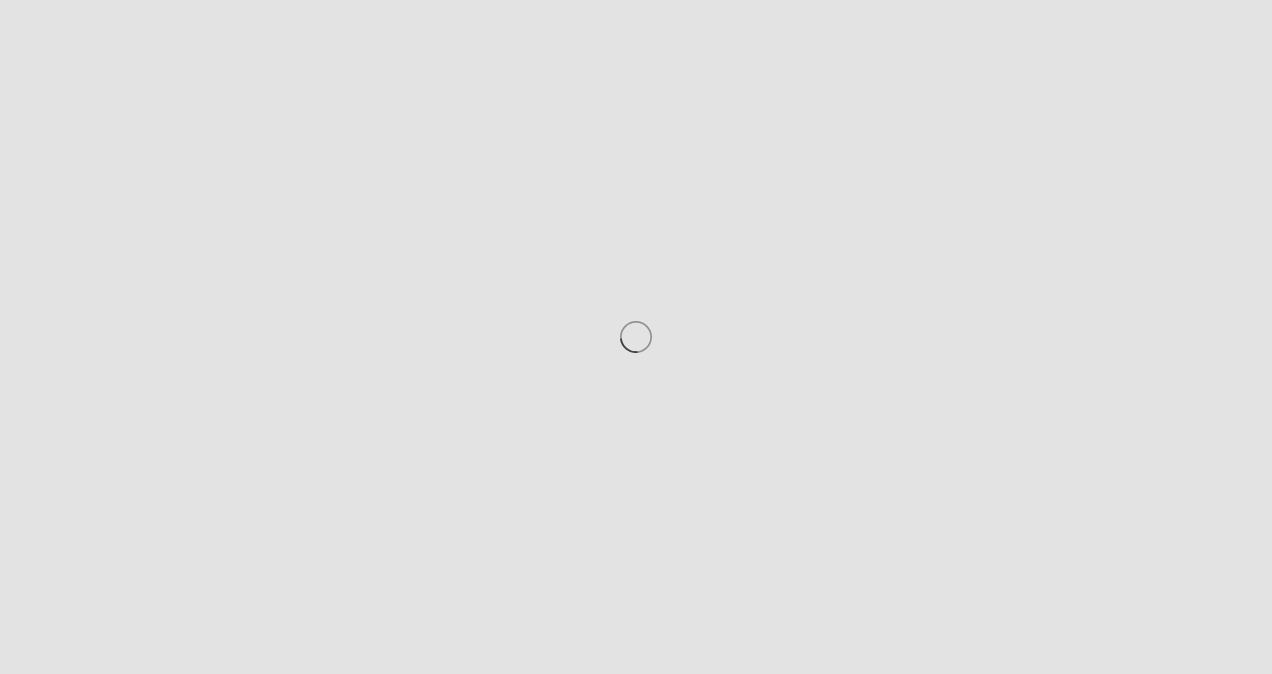 scroll, scrollTop: 0, scrollLeft: 0, axis: both 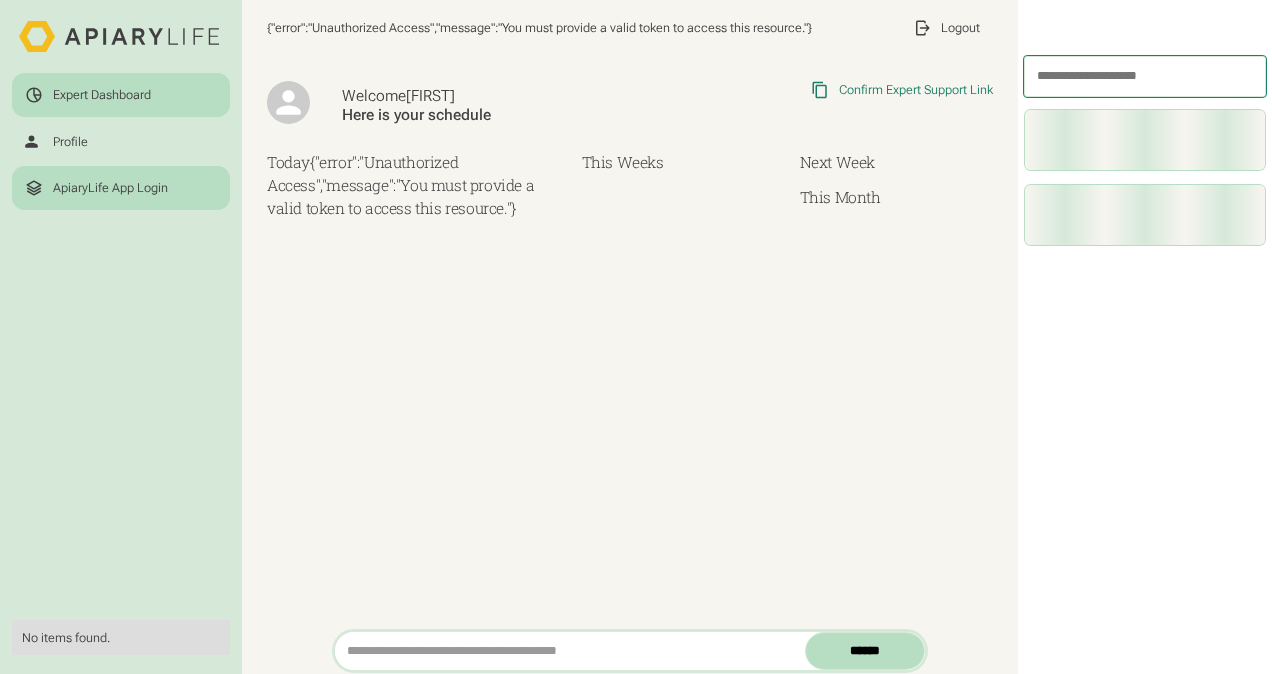 click on "ApiaryLife App Login" at bounding box center (120, 187) 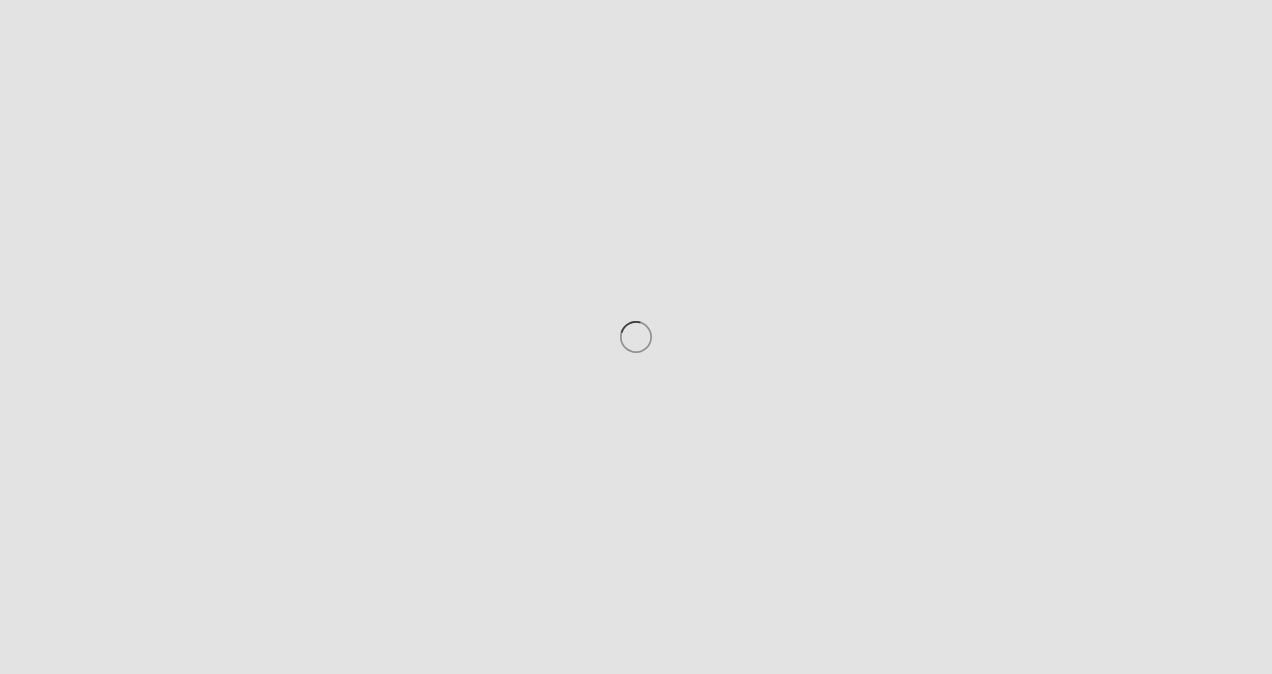 scroll, scrollTop: 0, scrollLeft: 0, axis: both 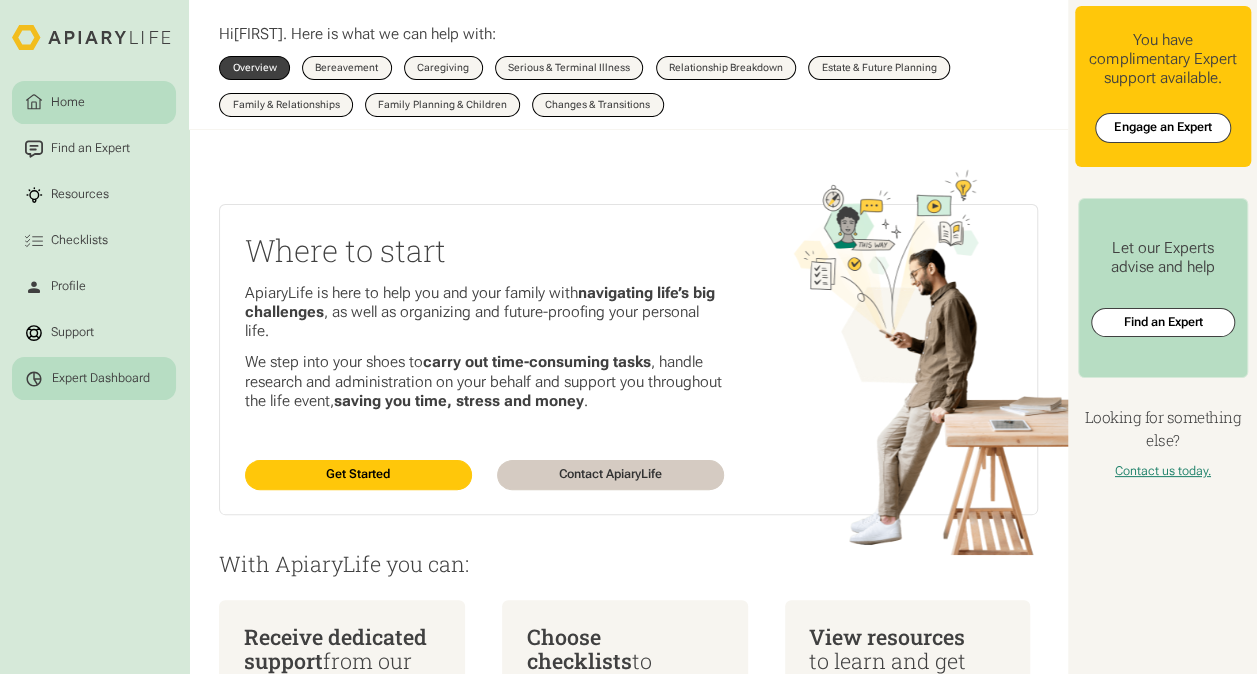 click on "Expert Dashboard" at bounding box center (101, 378) 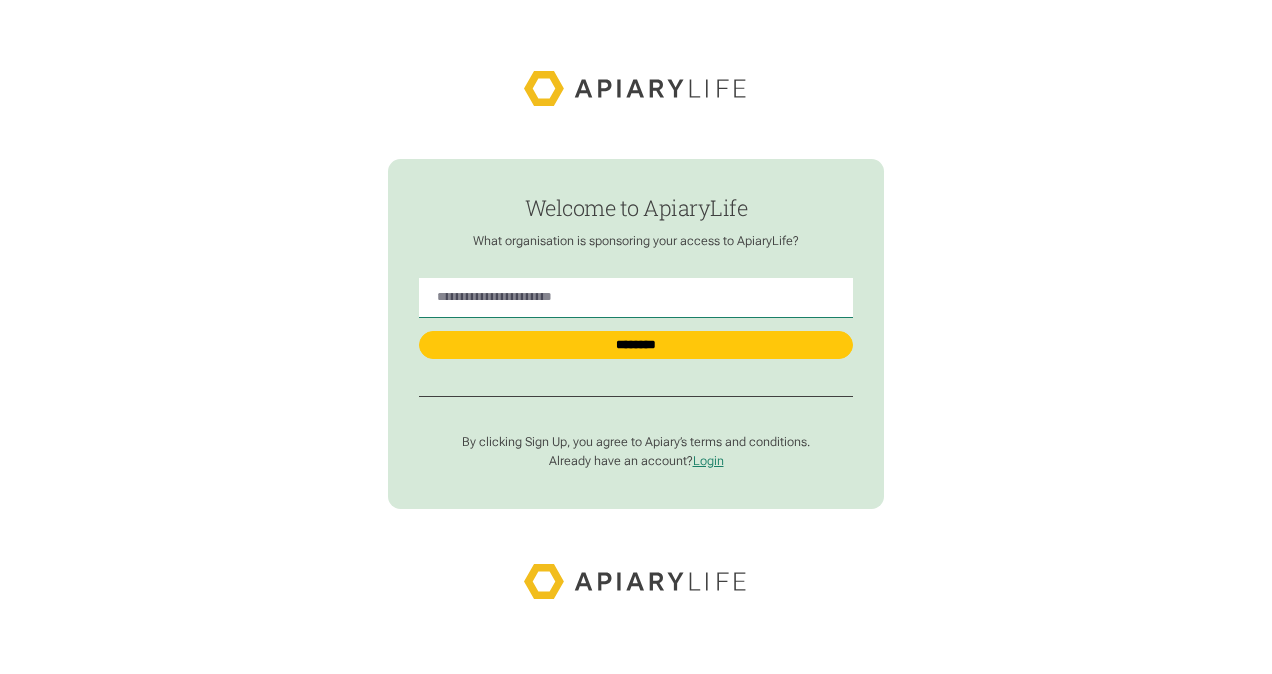 scroll, scrollTop: 0, scrollLeft: 0, axis: both 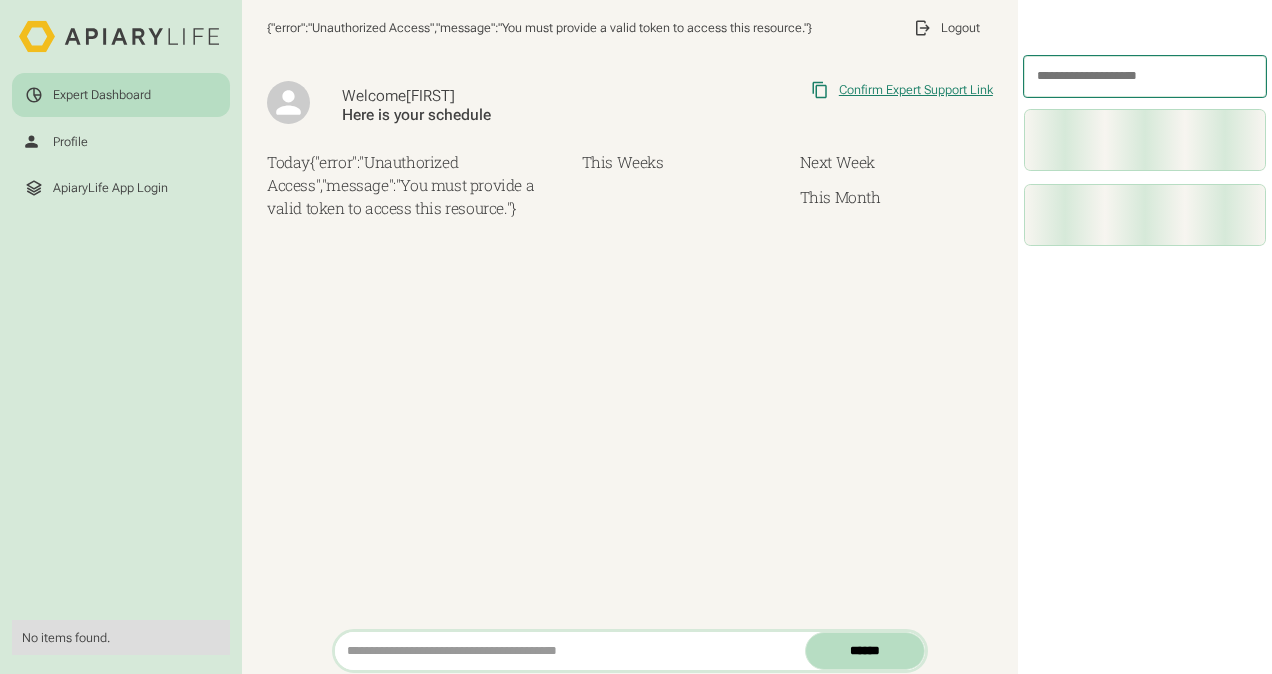 click on "Confirm Expert Support Link" at bounding box center (916, 90) 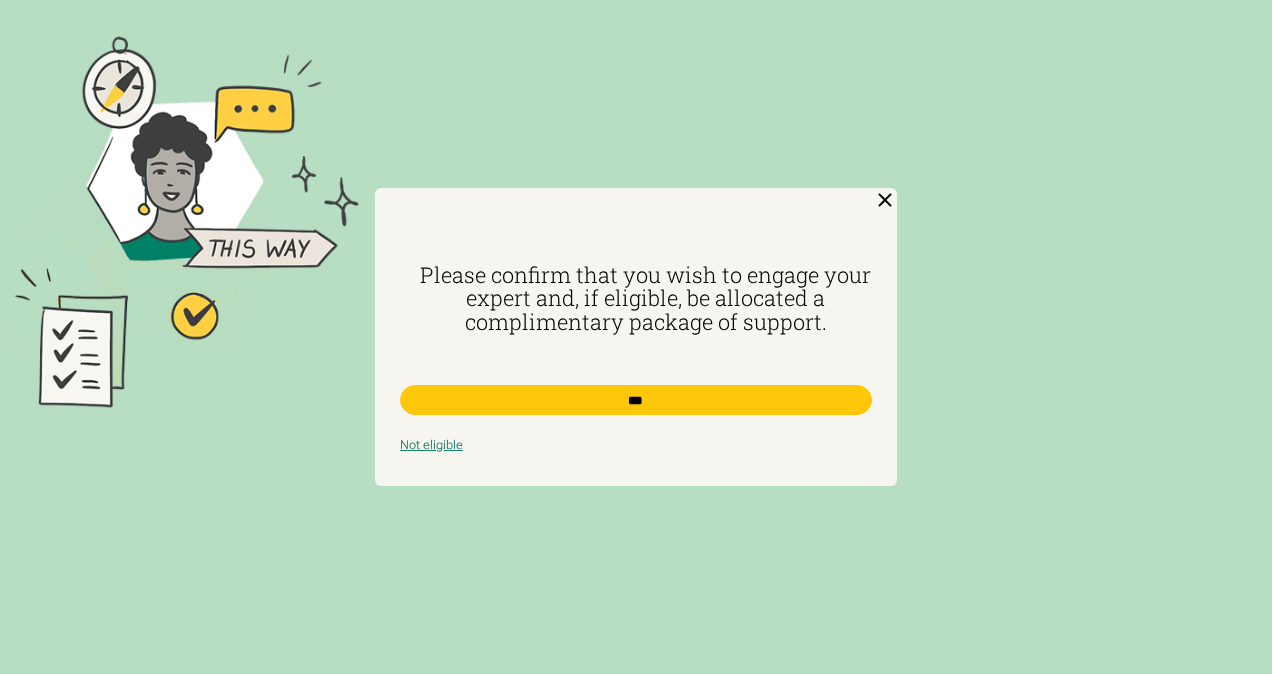 scroll, scrollTop: 0, scrollLeft: 0, axis: both 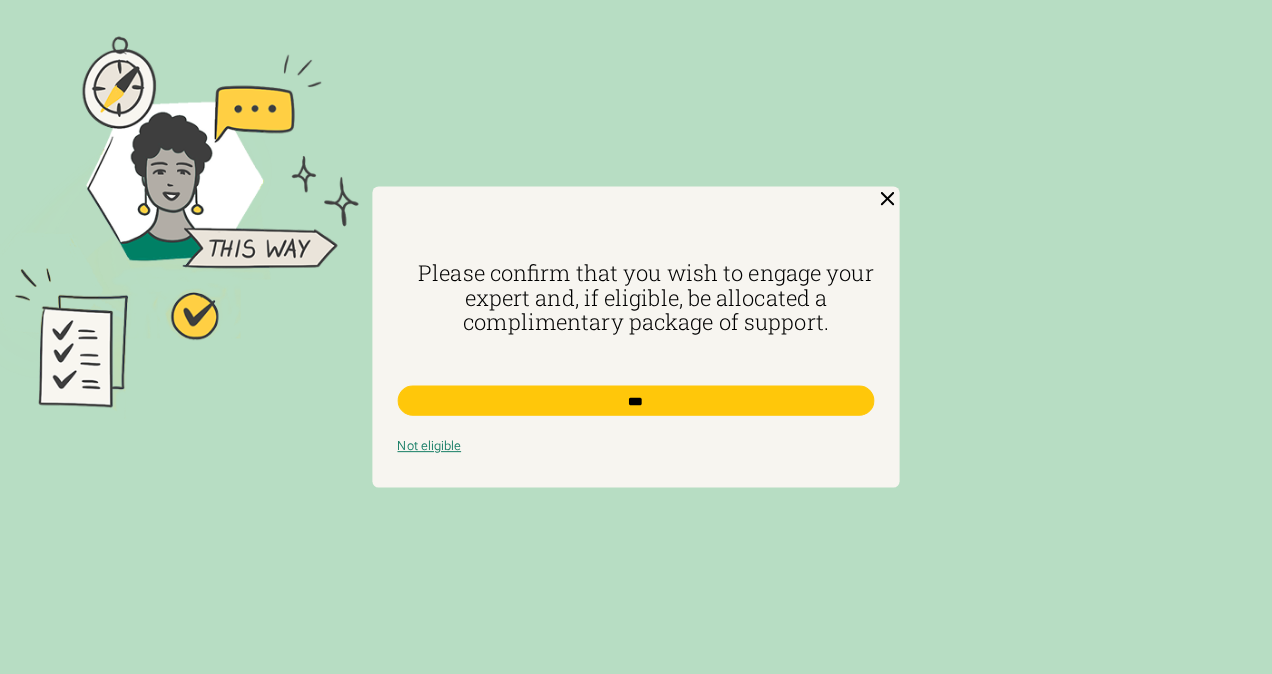 drag, startPoint x: 891, startPoint y: 196, endPoint x: 898, endPoint y: 188, distance: 10.630146 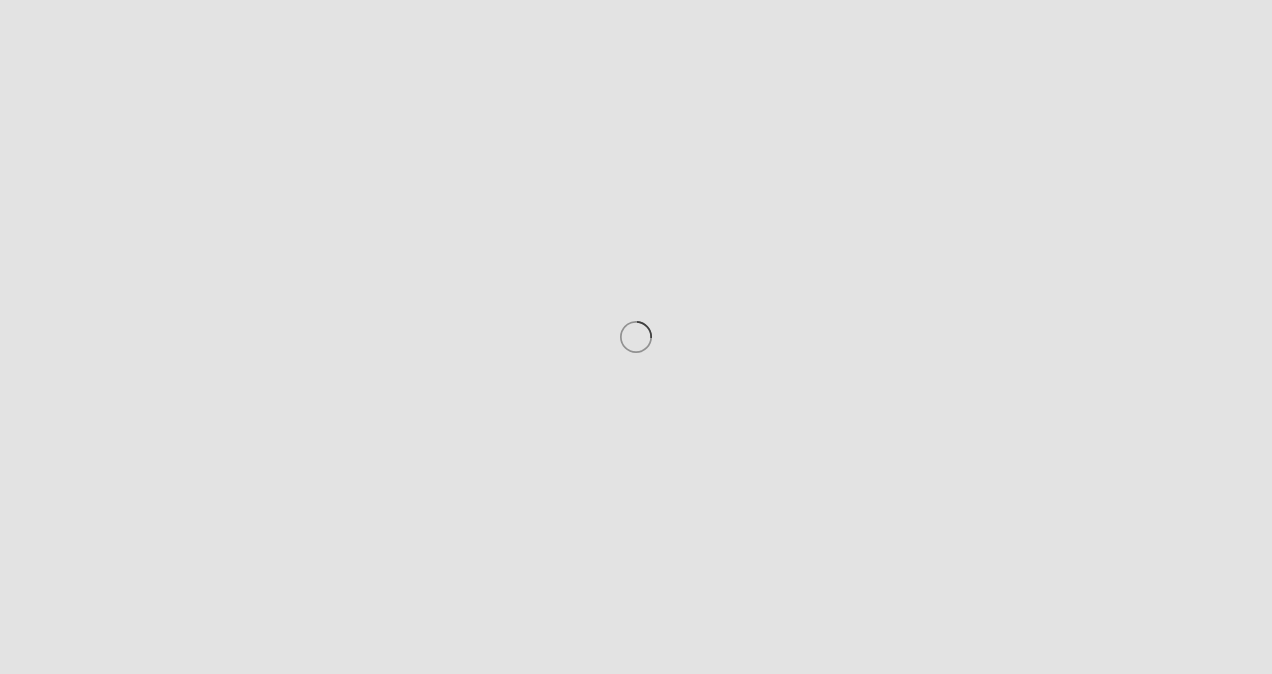 scroll, scrollTop: 0, scrollLeft: 0, axis: both 